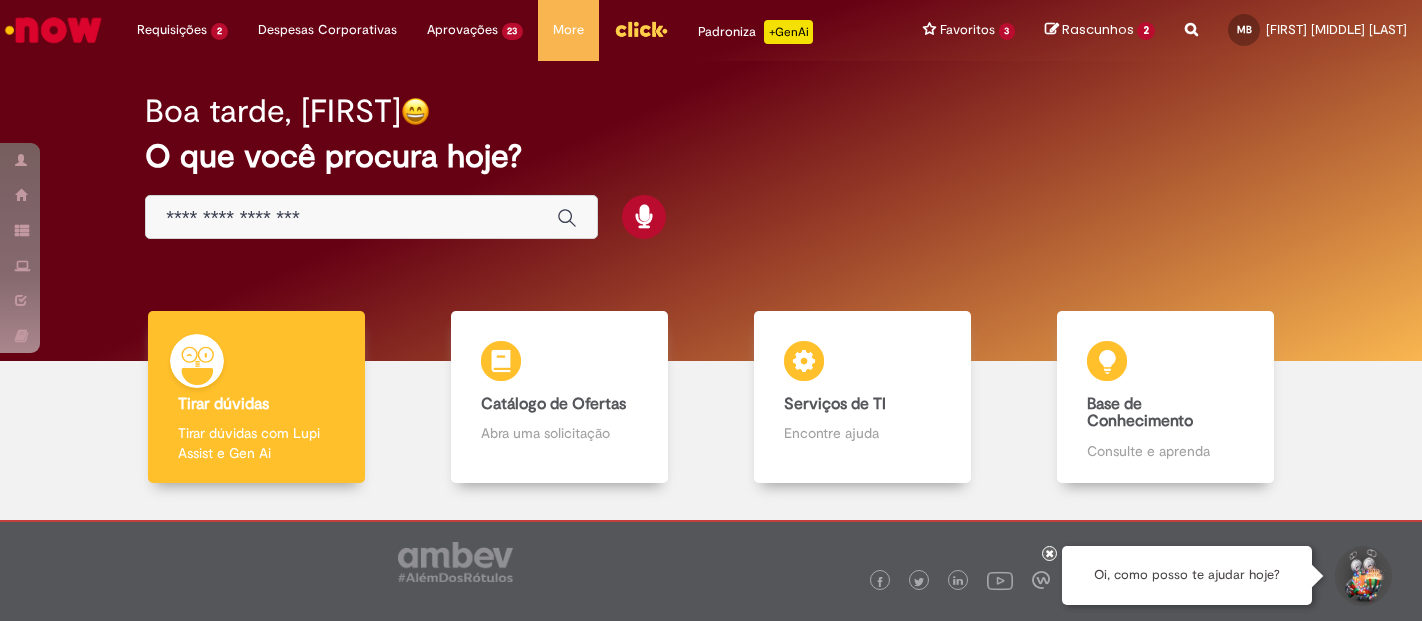 click at bounding box center [351, 218] 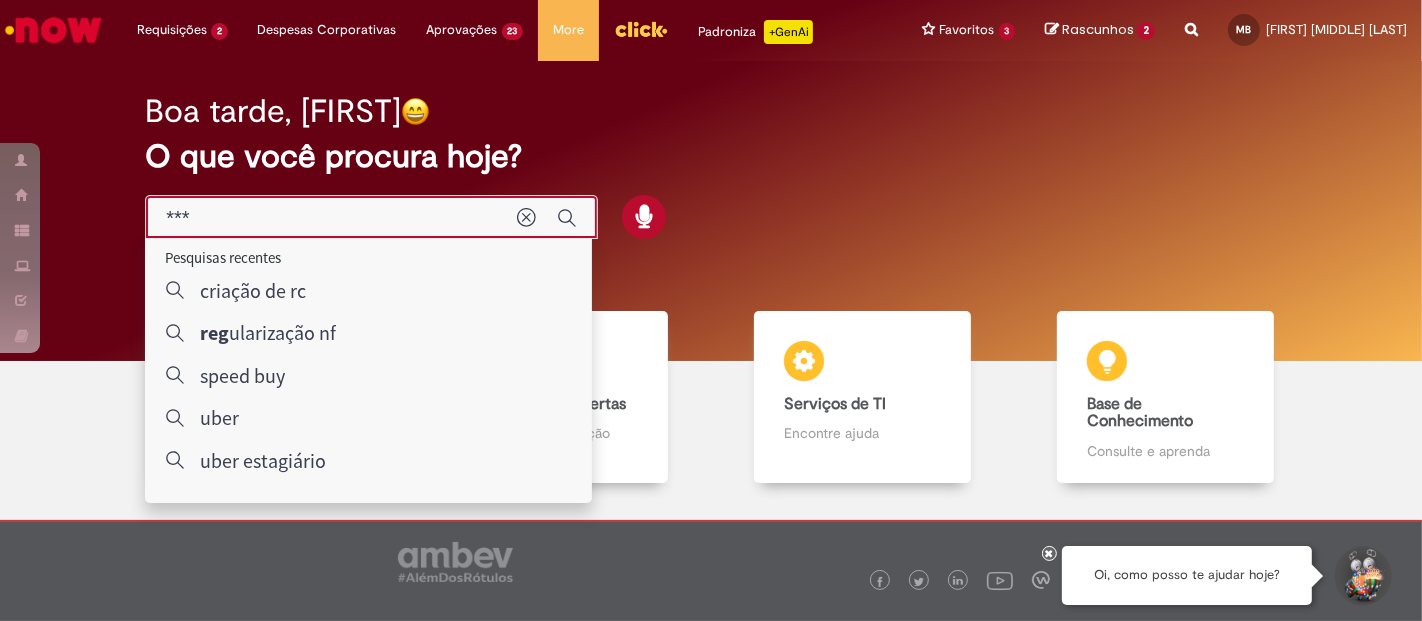 type on "****" 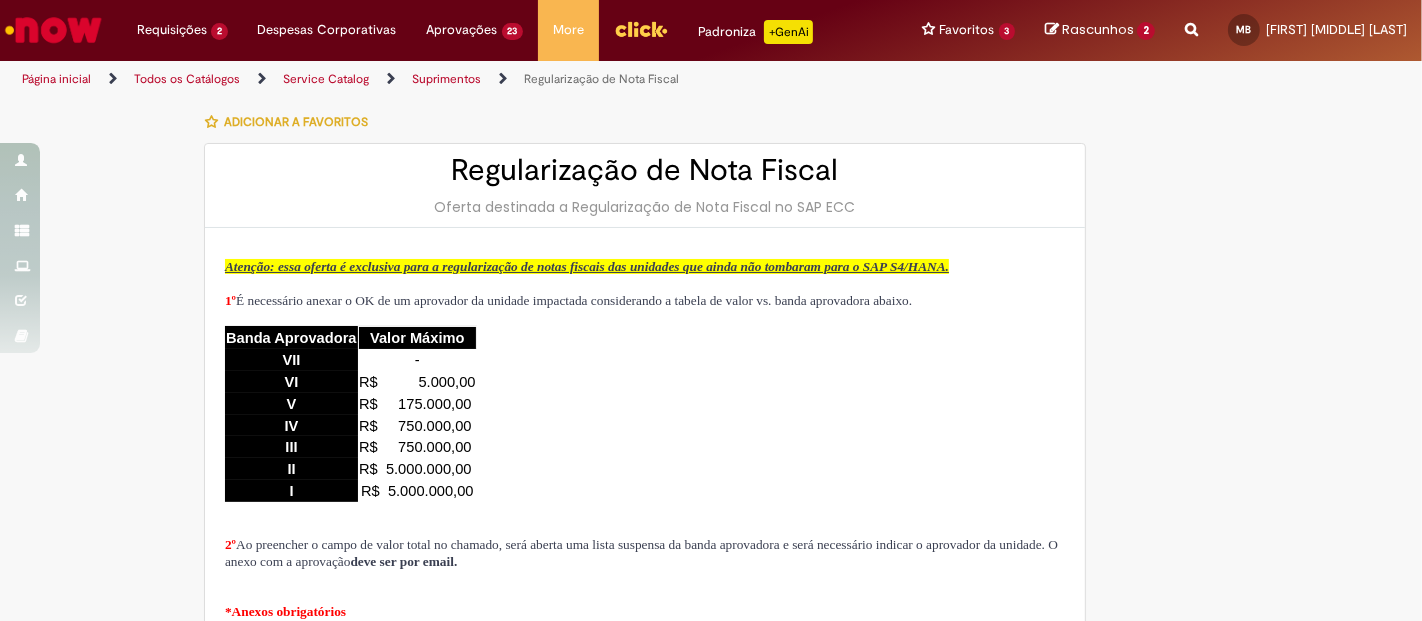 type on "********" 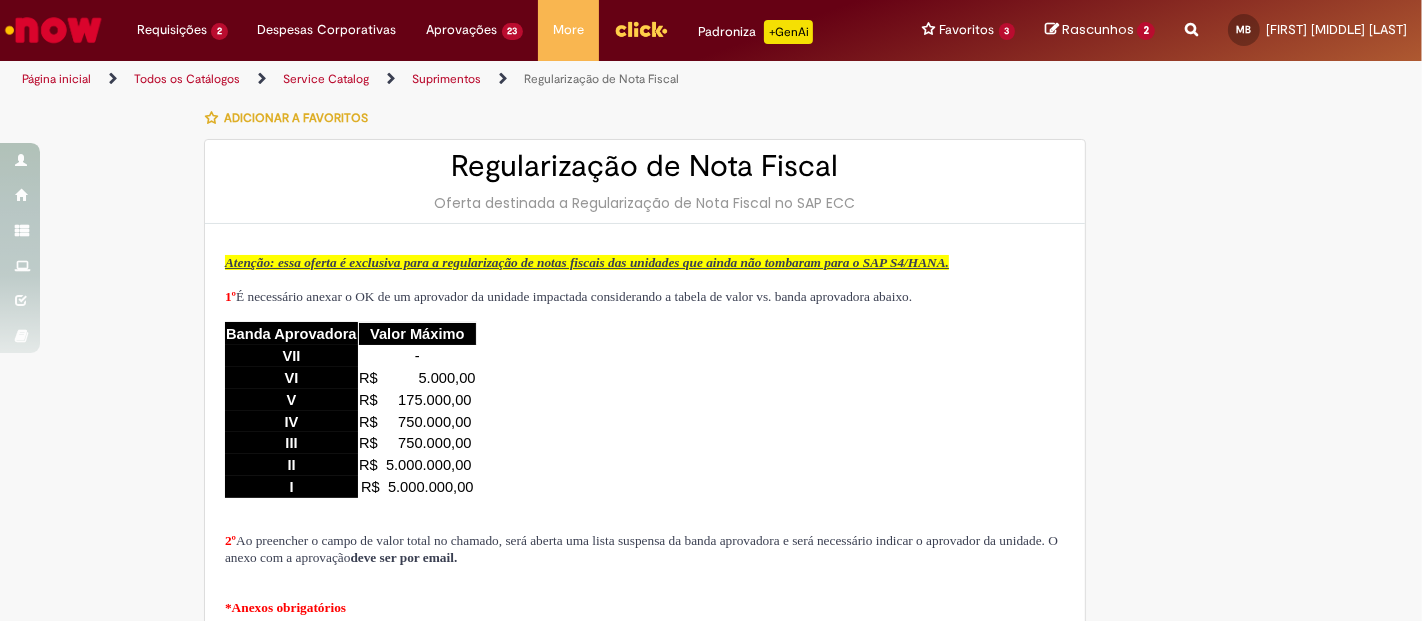 scroll, scrollTop: 0, scrollLeft: 0, axis: both 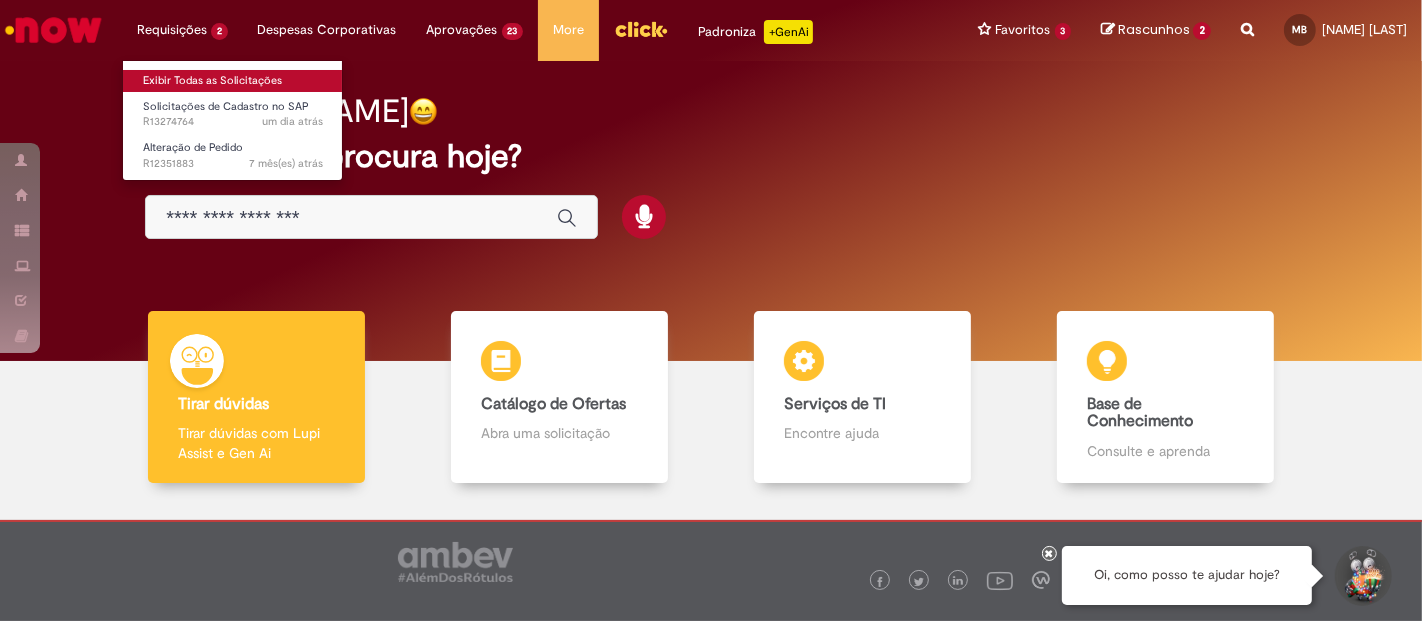 click on "Exibir Todas as Solicitações" at bounding box center (233, 81) 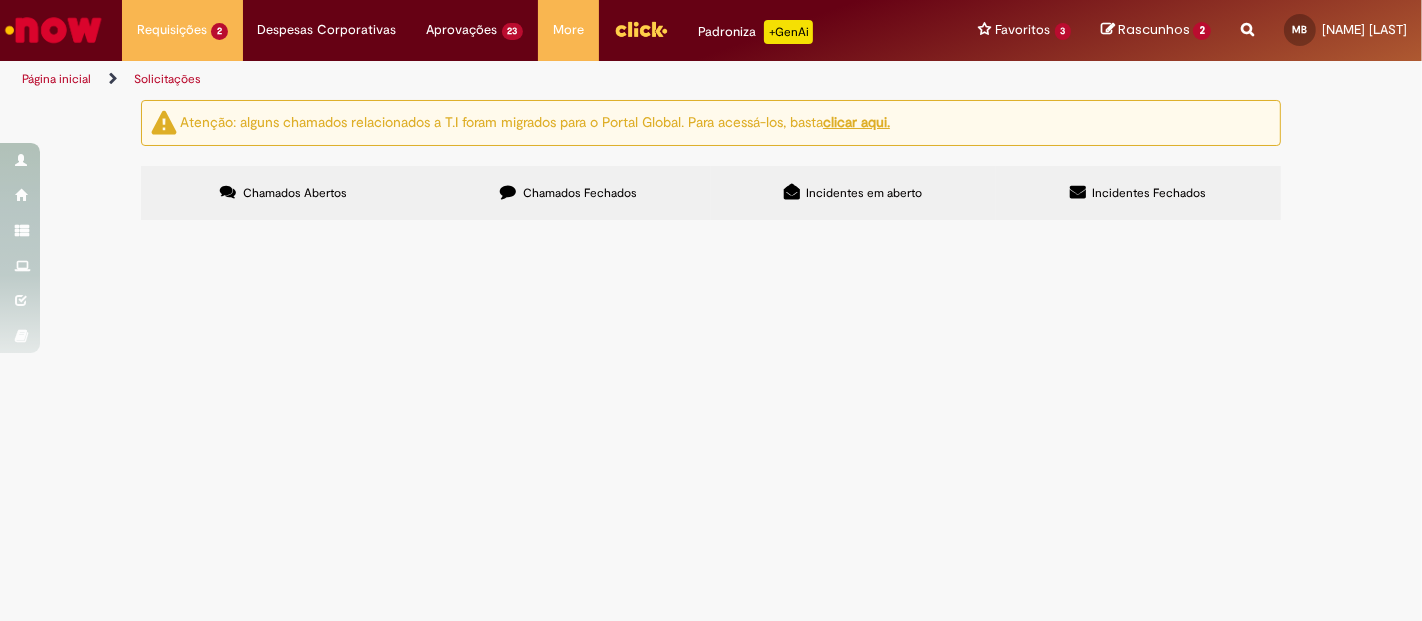 click on "Estamos com um BUG no portal. Por conta disso, pegamos o ok do compliance para atualizar e desbloquear o cadastro manualmente." at bounding box center (0, 0) 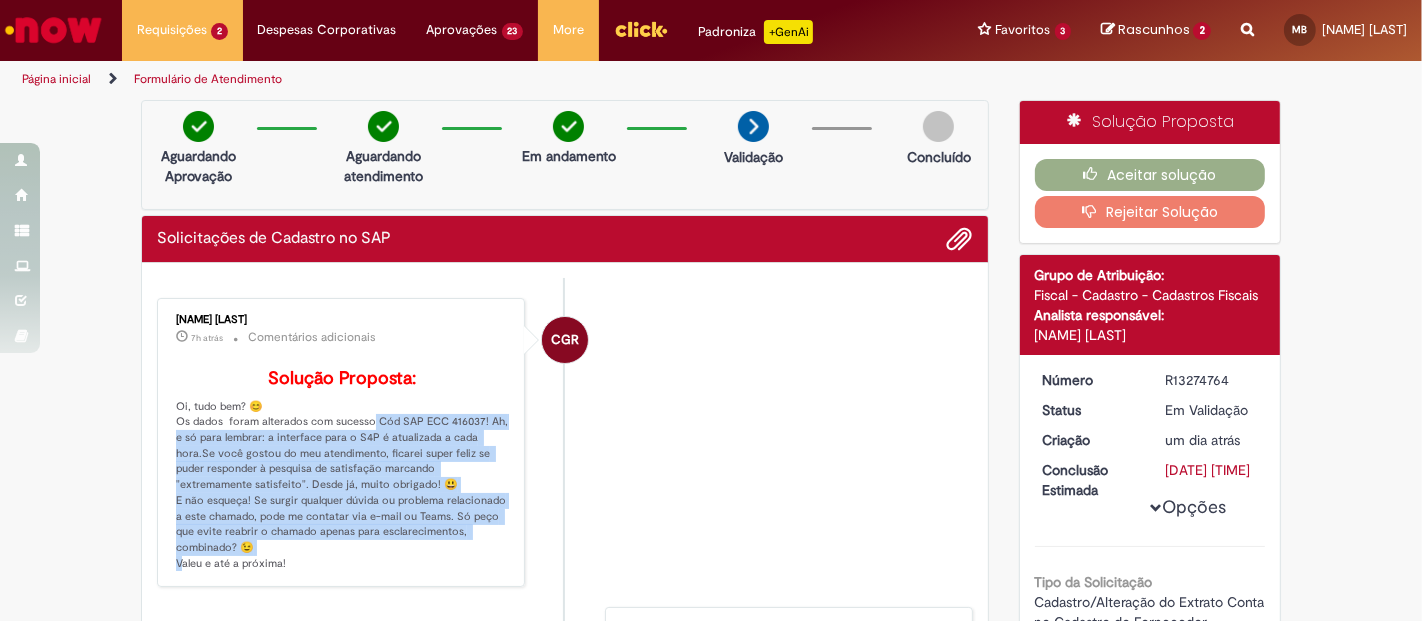 drag, startPoint x: 349, startPoint y: 331, endPoint x: 368, endPoint y: 581, distance: 250.72096 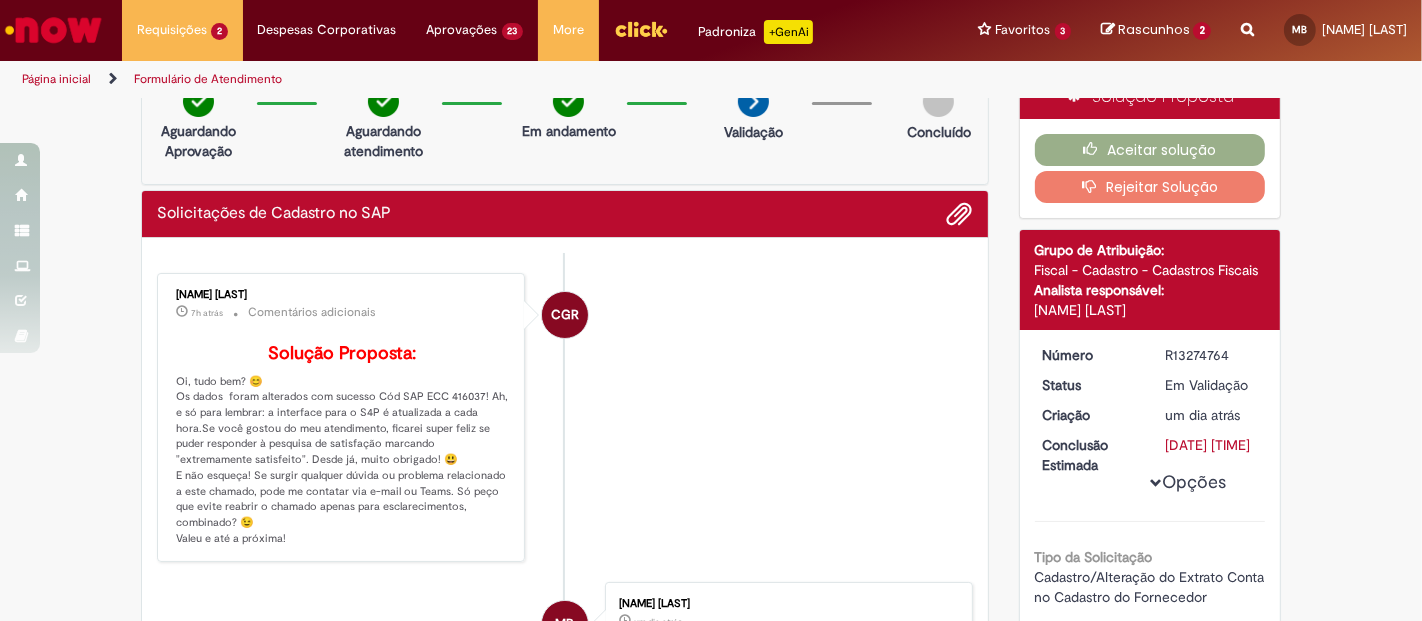 scroll, scrollTop: 0, scrollLeft: 0, axis: both 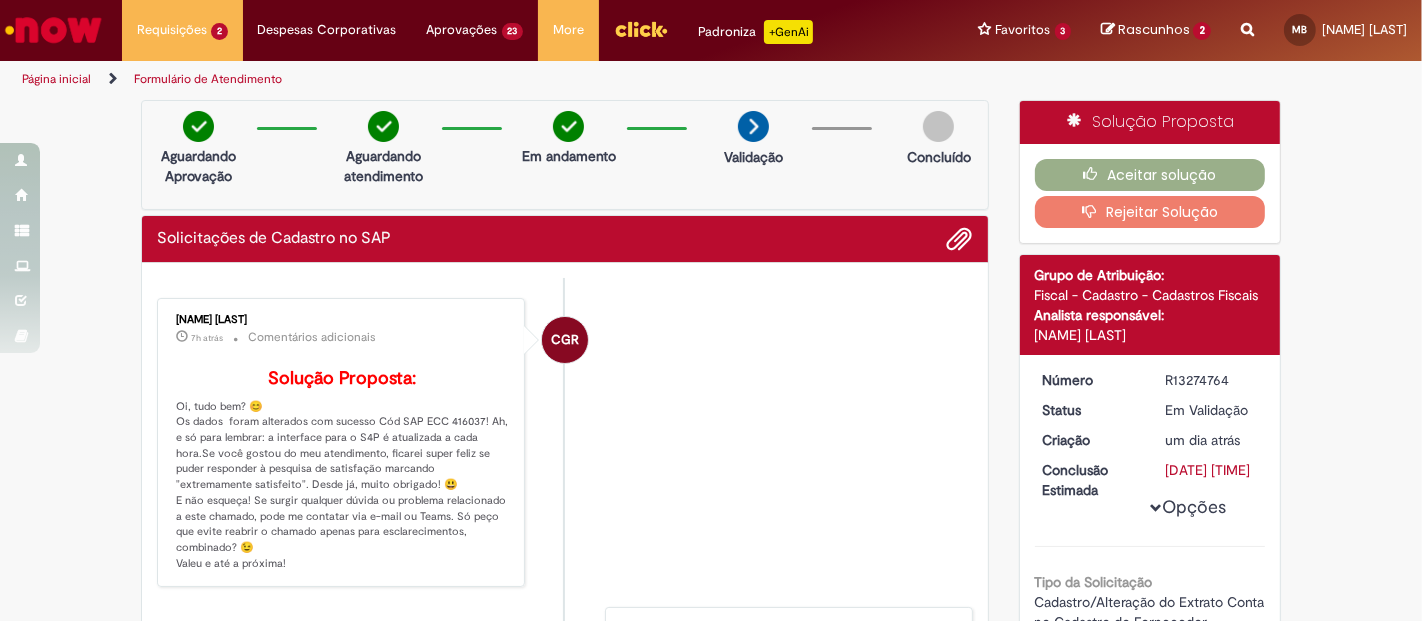 click at bounding box center (53, 30) 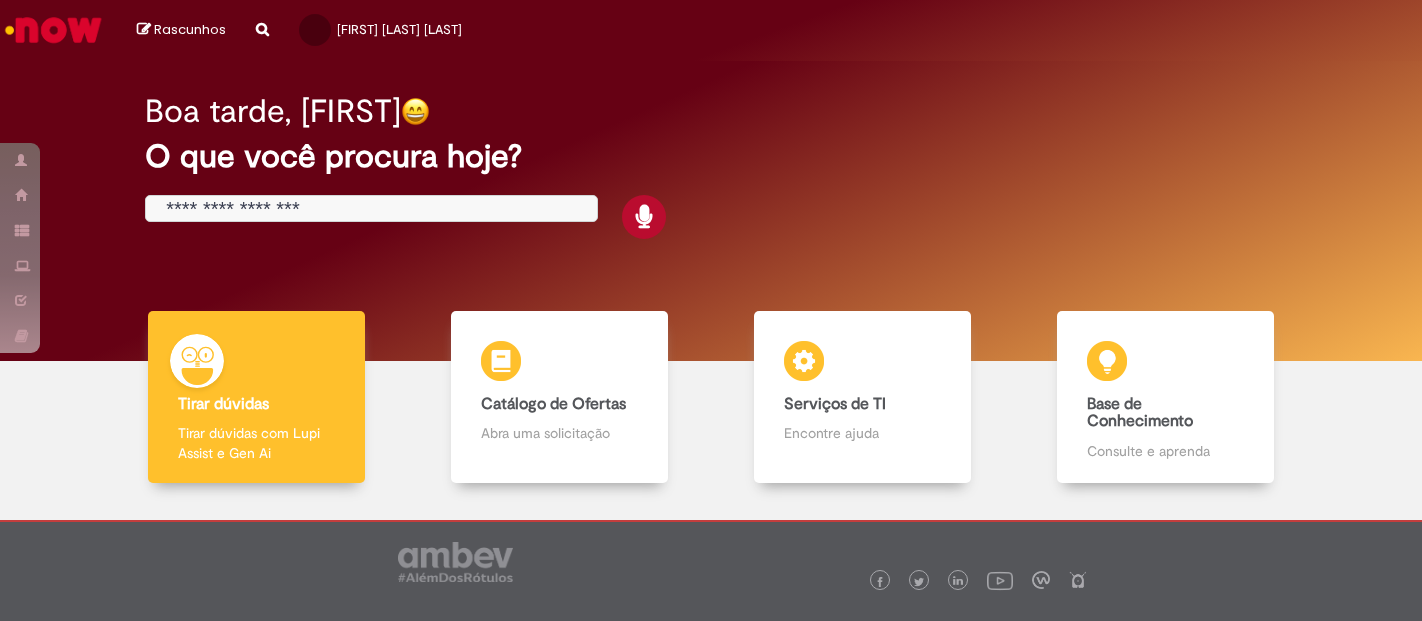 scroll, scrollTop: 0, scrollLeft: 0, axis: both 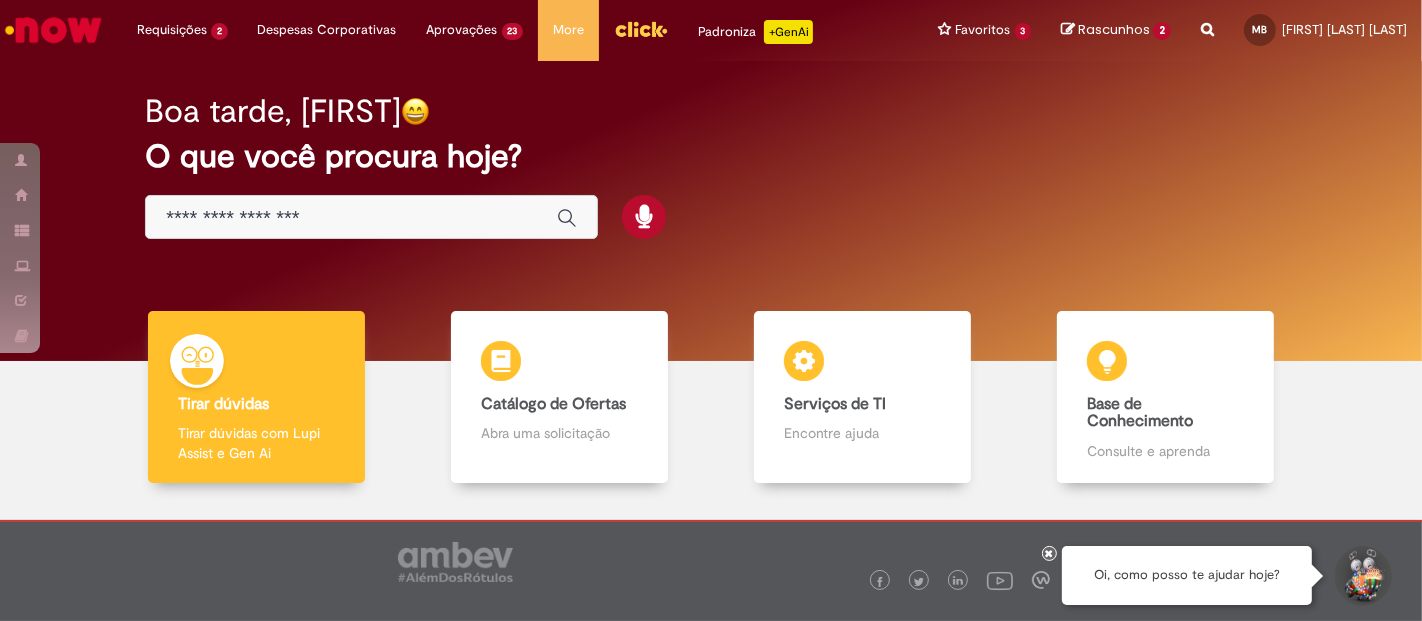 click at bounding box center [351, 218] 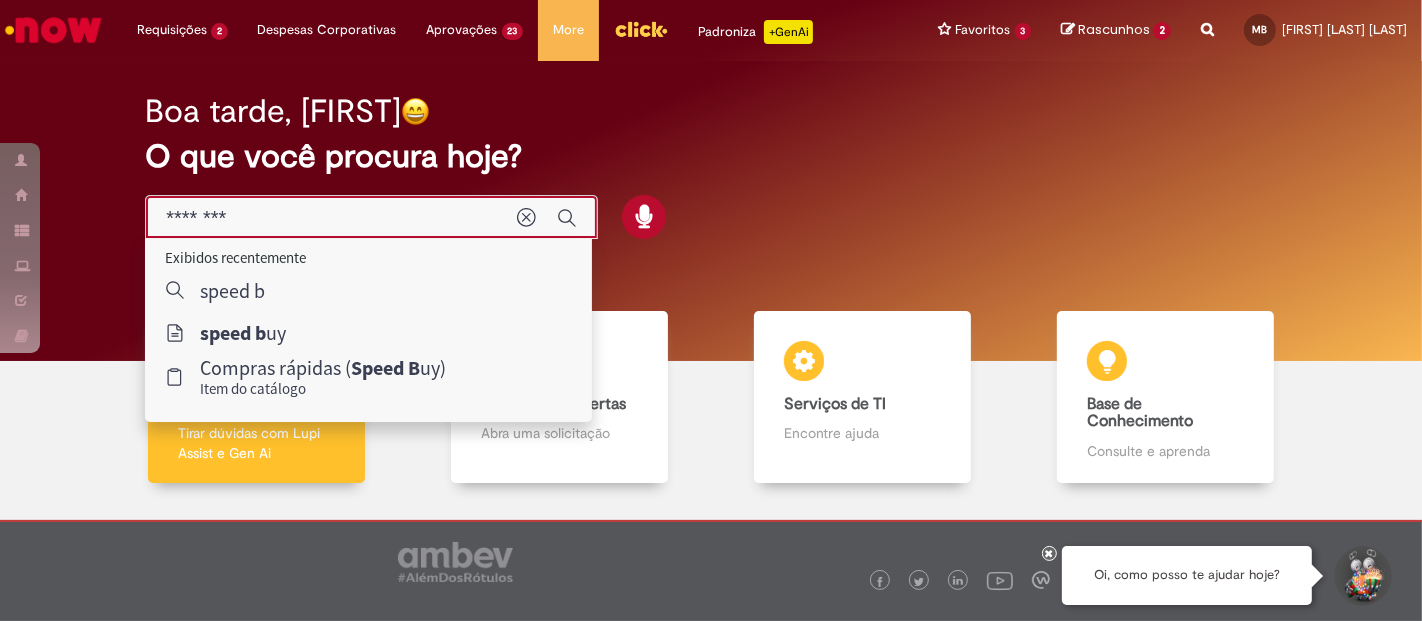 type on "*********" 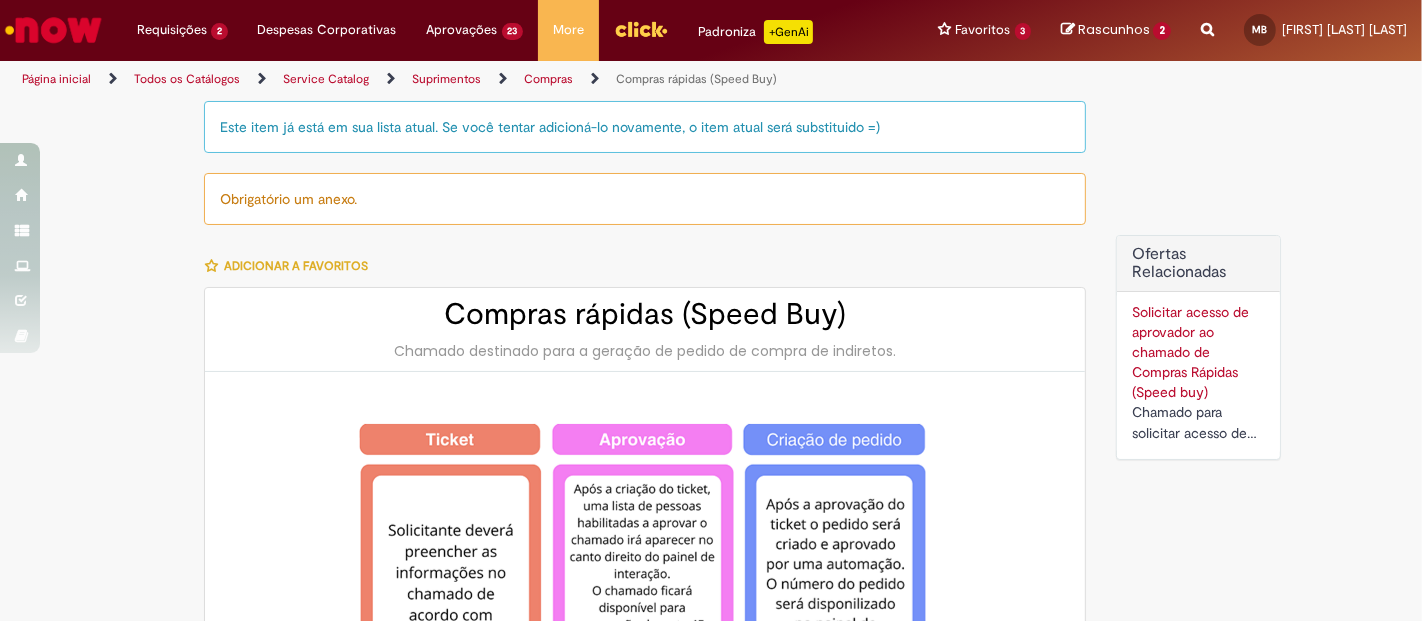 type on "********" 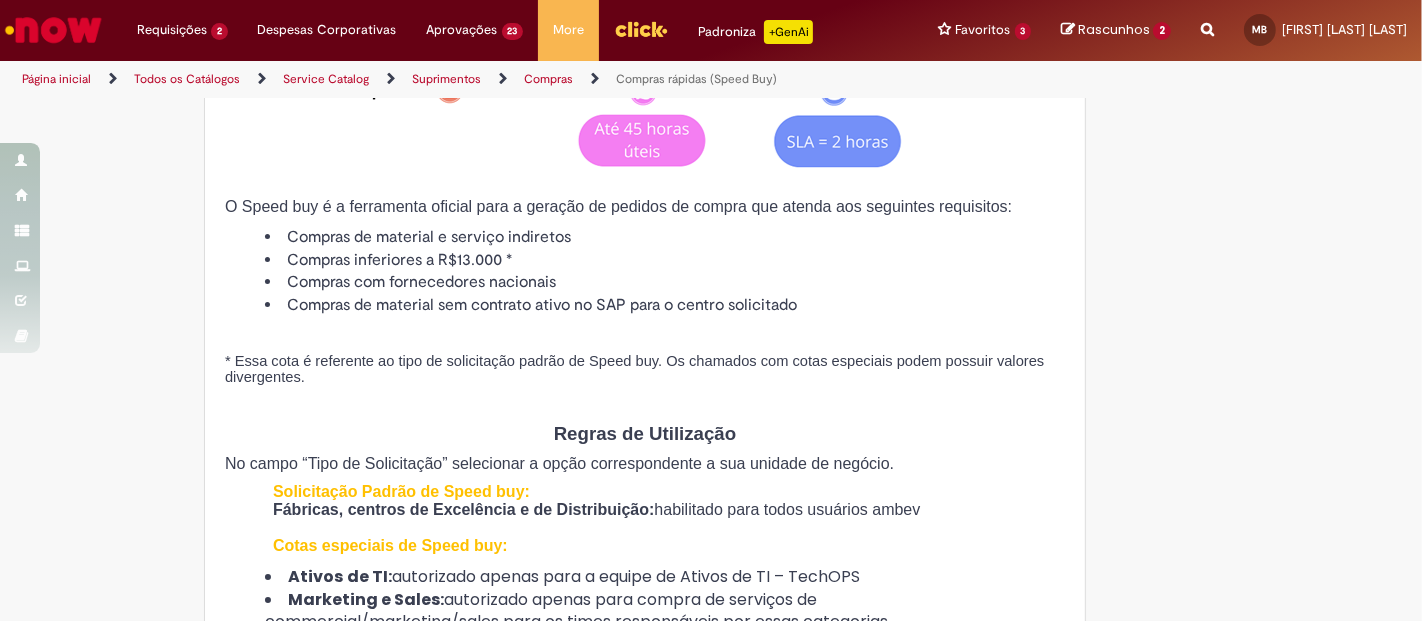 type on "**********" 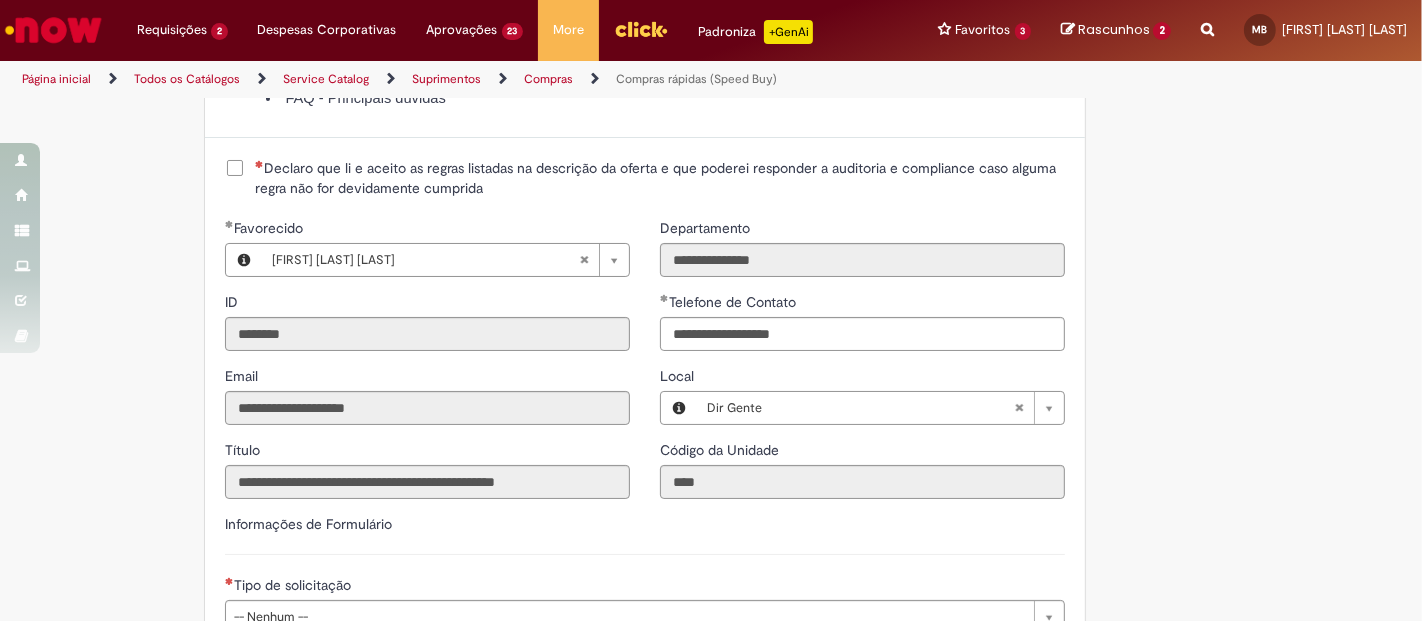 scroll, scrollTop: 2555, scrollLeft: 0, axis: vertical 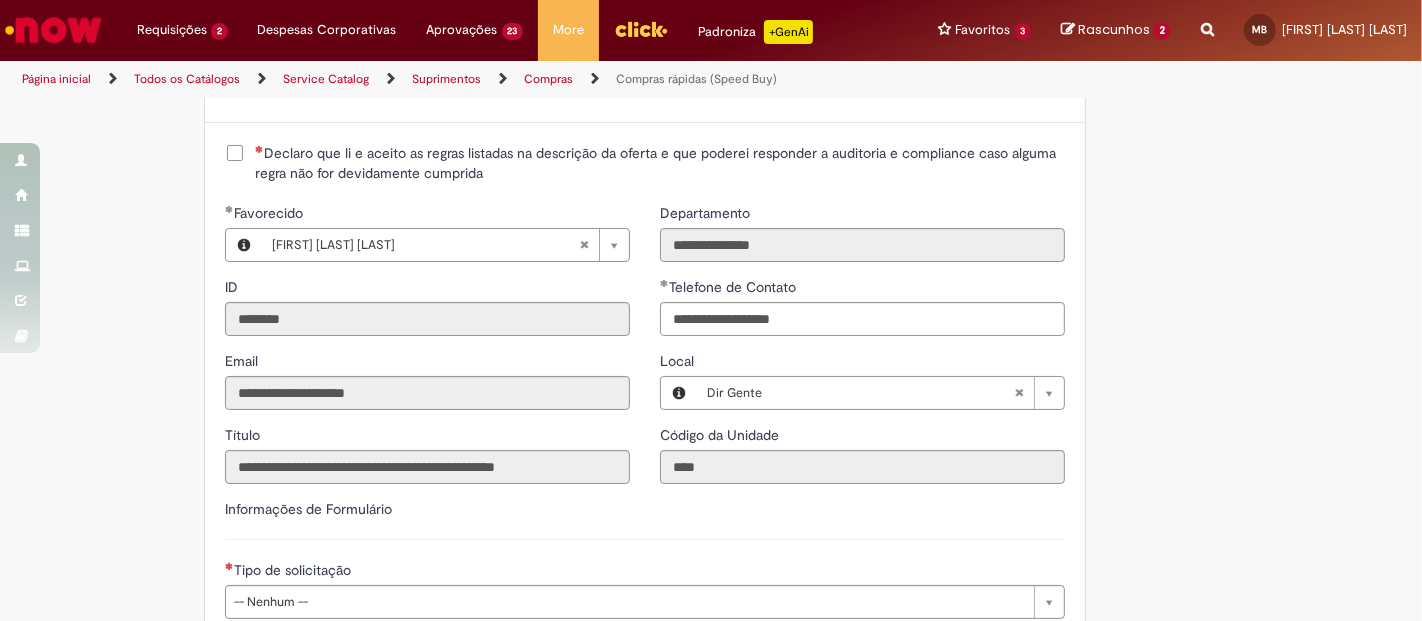 click on "Declaro que li e aceito as regras listadas na descrição da oferta e que poderei responder a auditoria e compliance caso alguma regra não for devidamente cumprida" at bounding box center [660, 163] 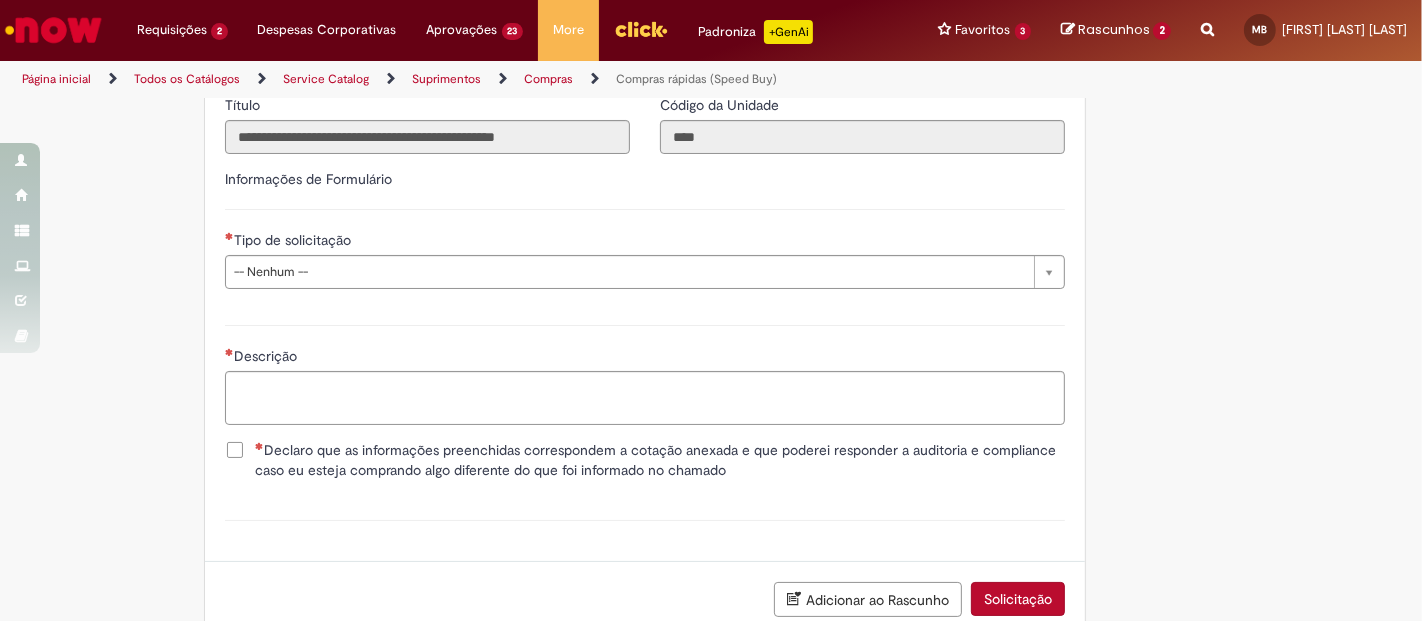 scroll, scrollTop: 2888, scrollLeft: 0, axis: vertical 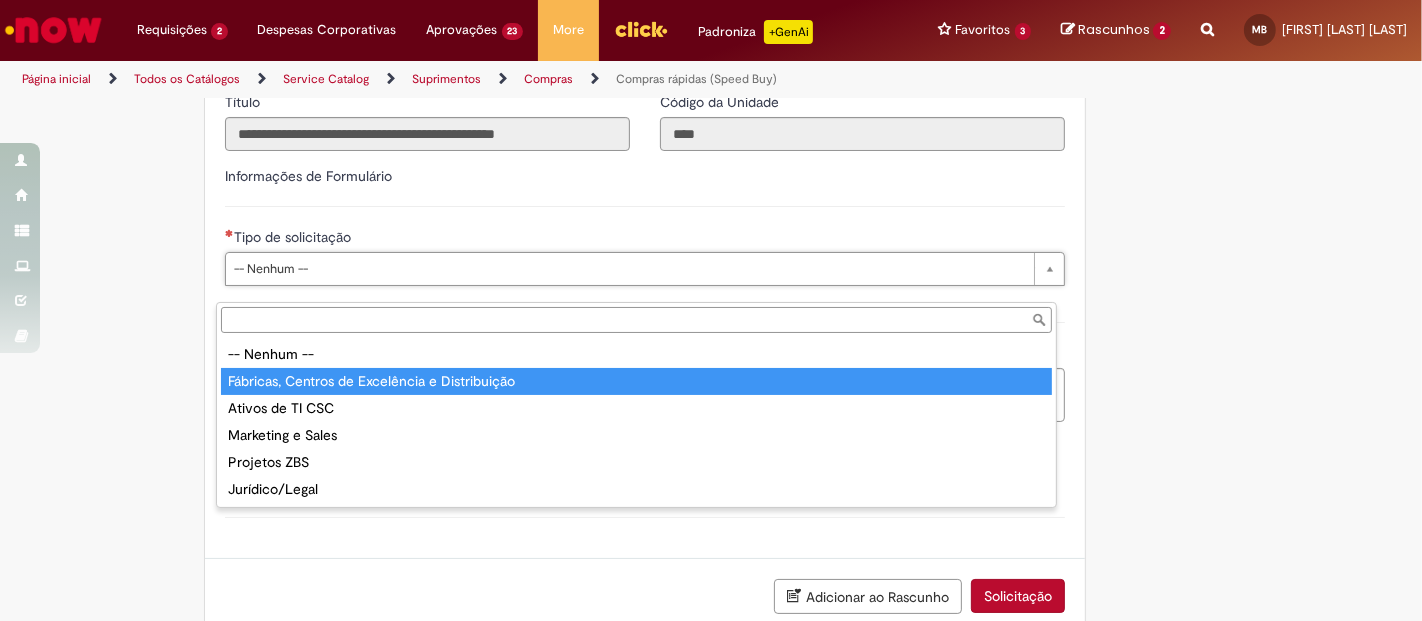 type on "**********" 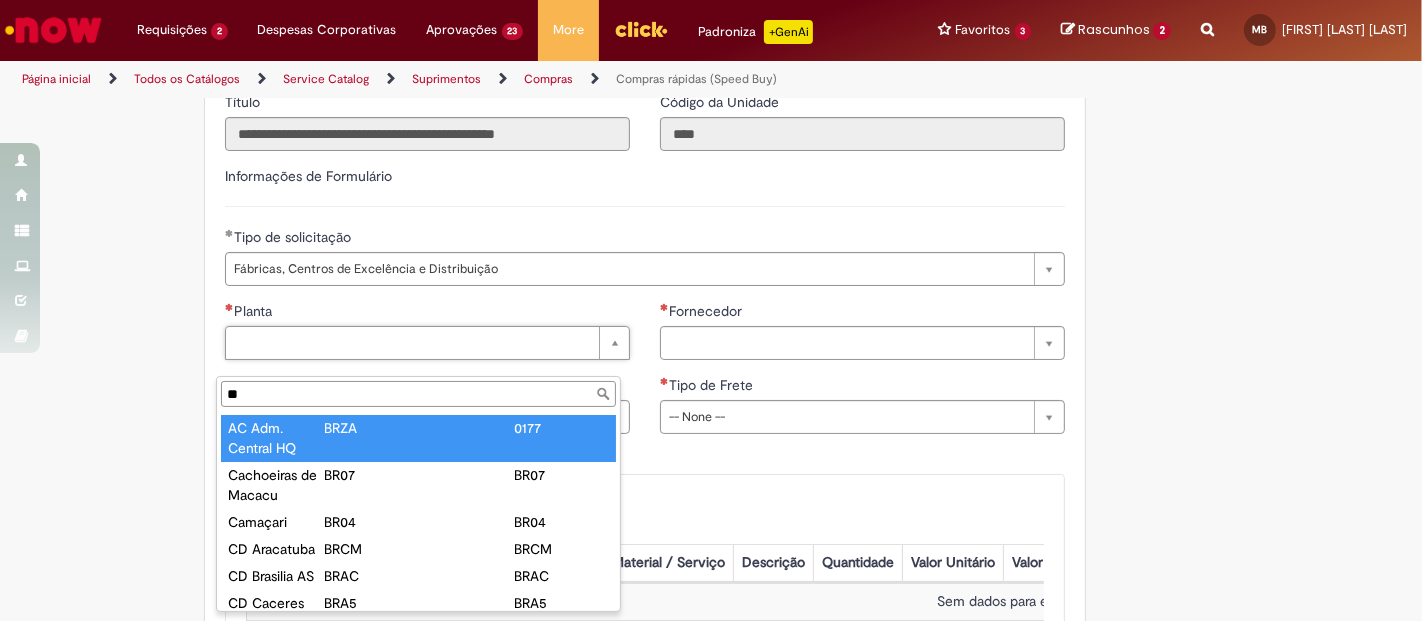 type on "**" 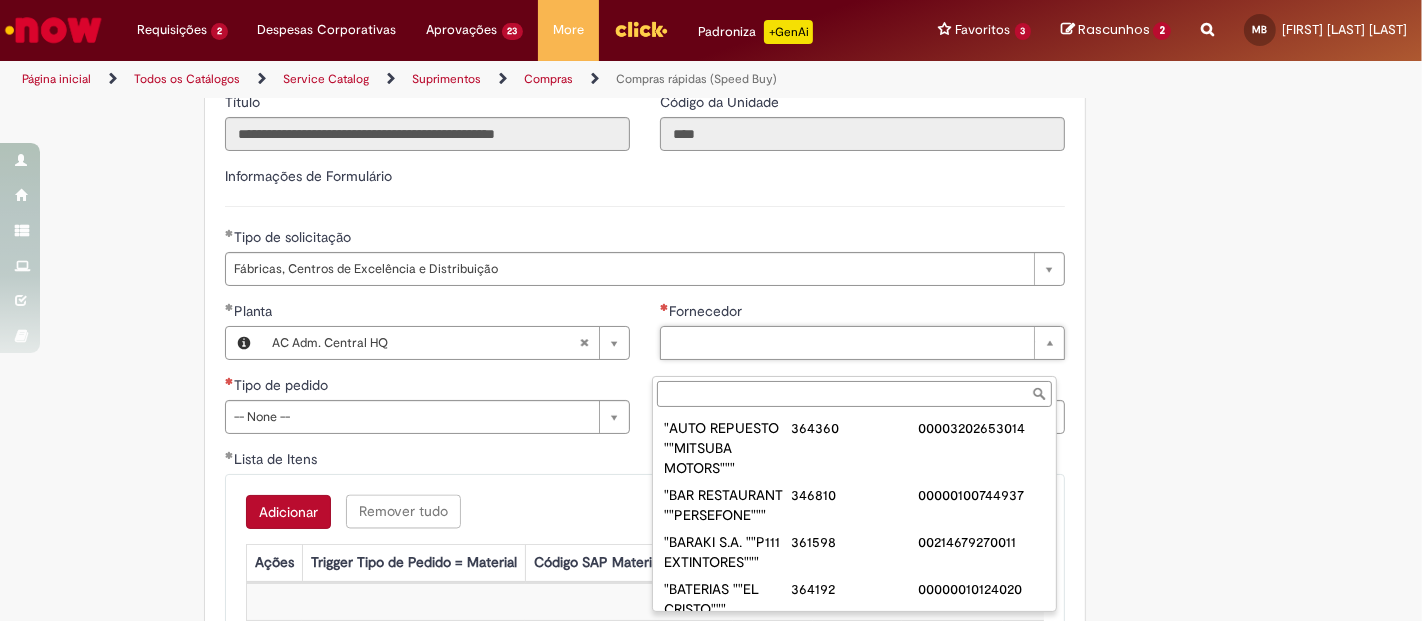 click on "Fornecedor" at bounding box center (854, 394) 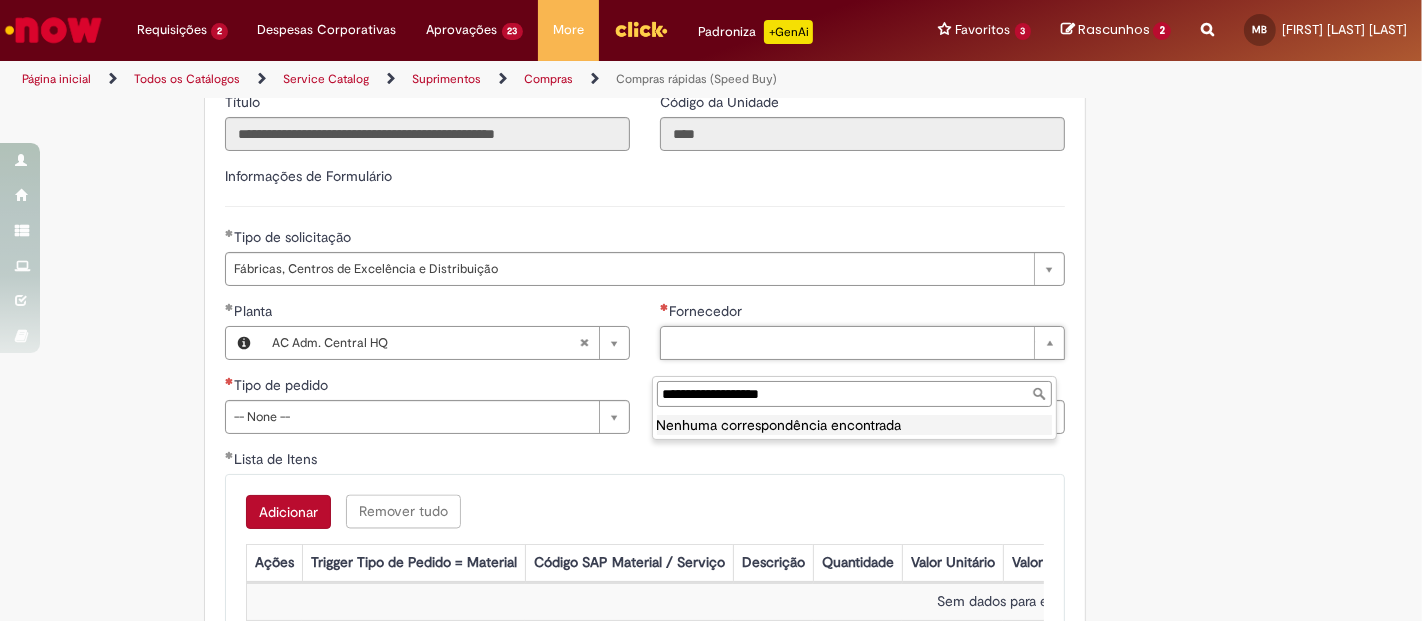 click on "**********" at bounding box center (854, 394) 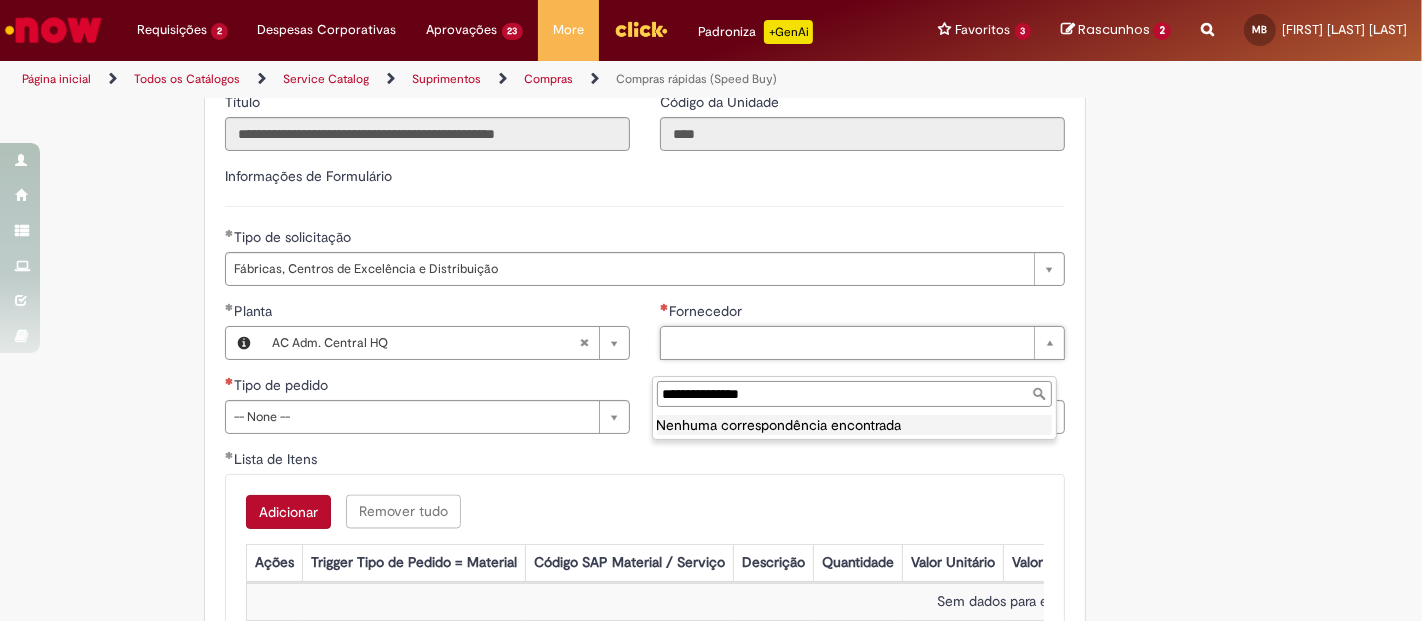 type on "**********" 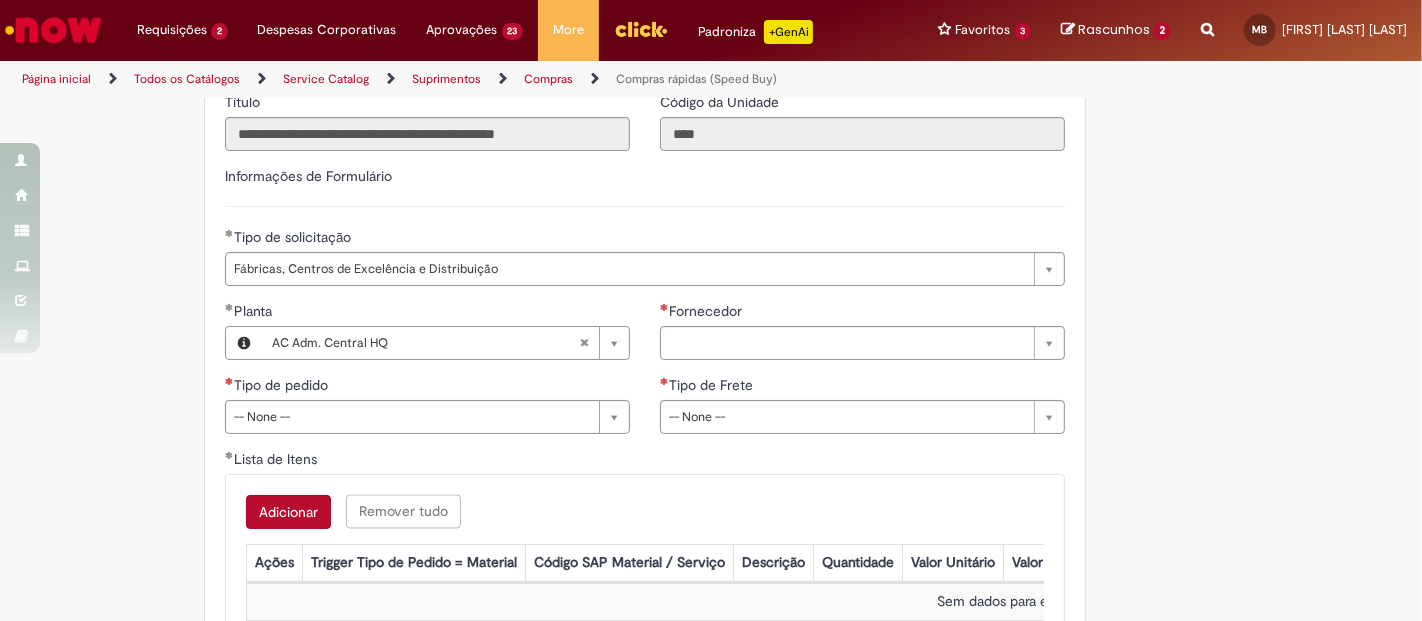 click at bounding box center (53, 30) 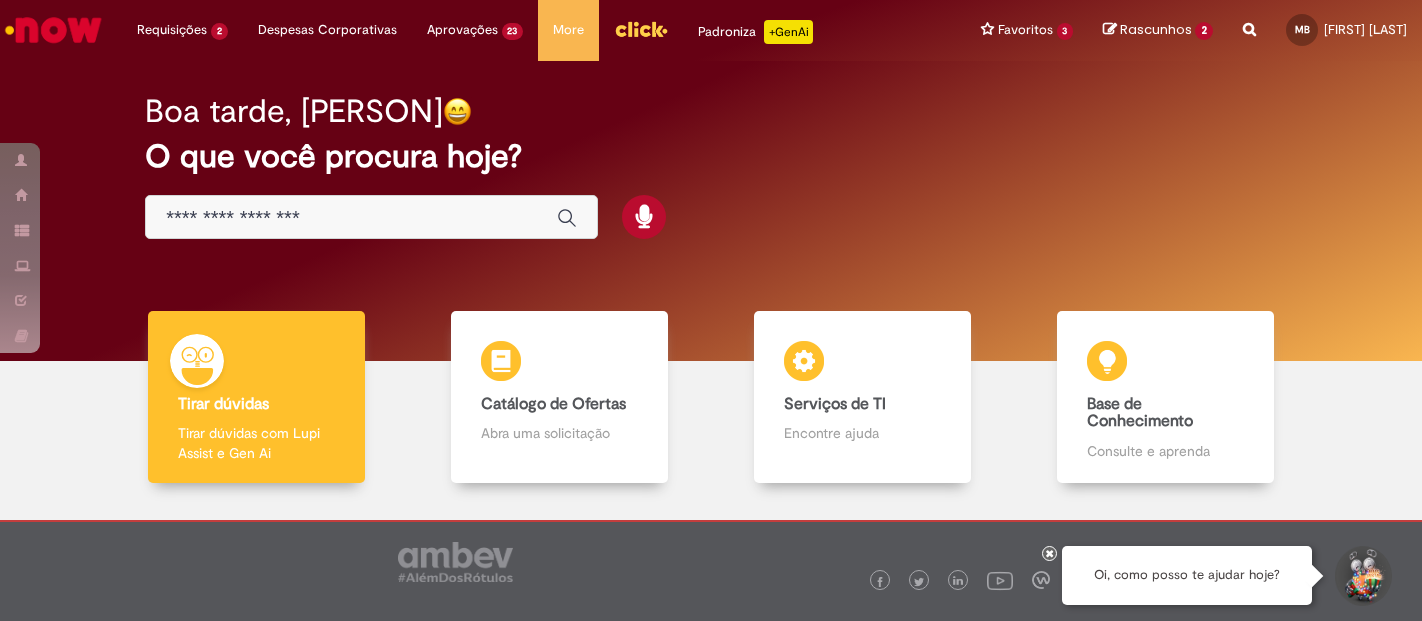 scroll, scrollTop: 0, scrollLeft: 0, axis: both 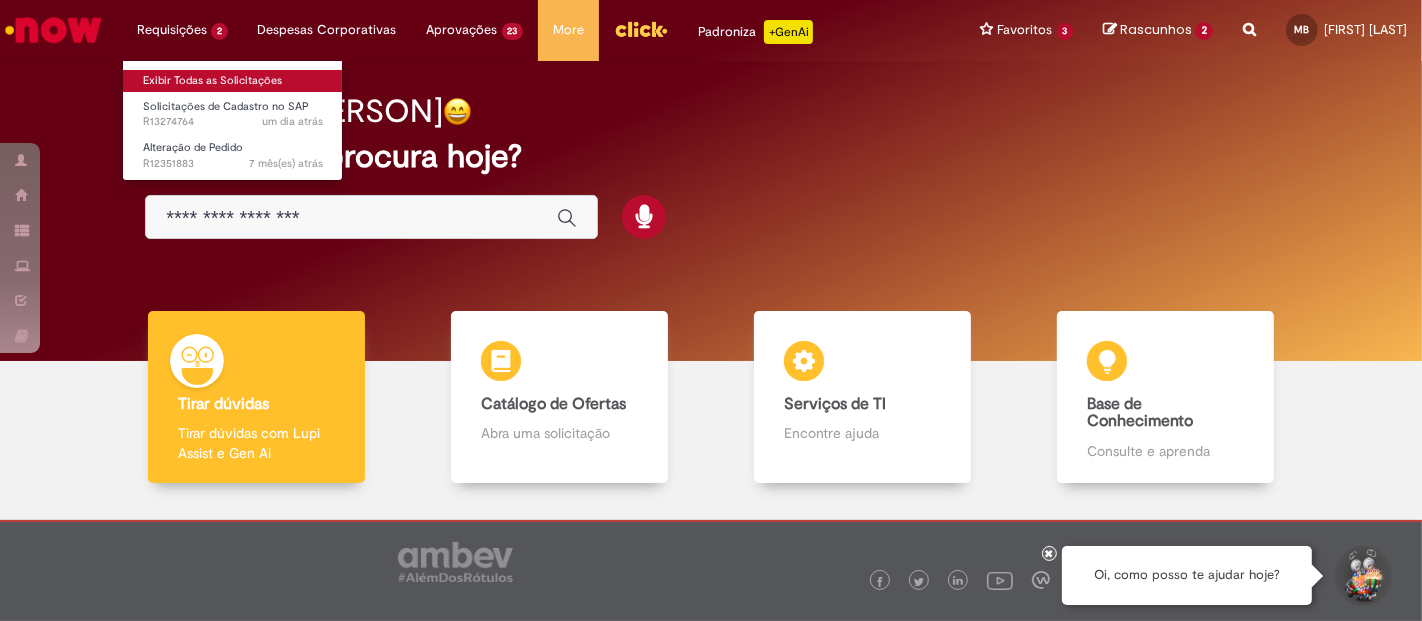 click on "Exibir Todas as Solicitações" at bounding box center (233, 81) 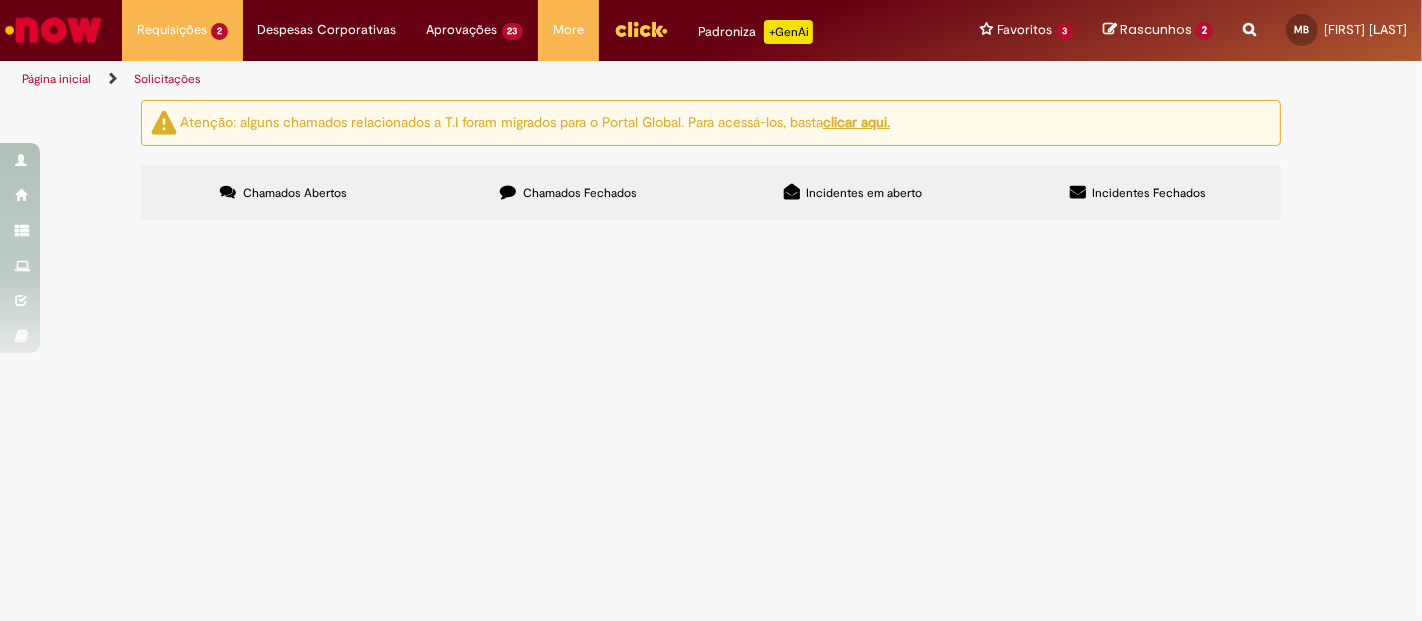 click on "Solicitações de Cadastro no SAP" at bounding box center [0, 0] 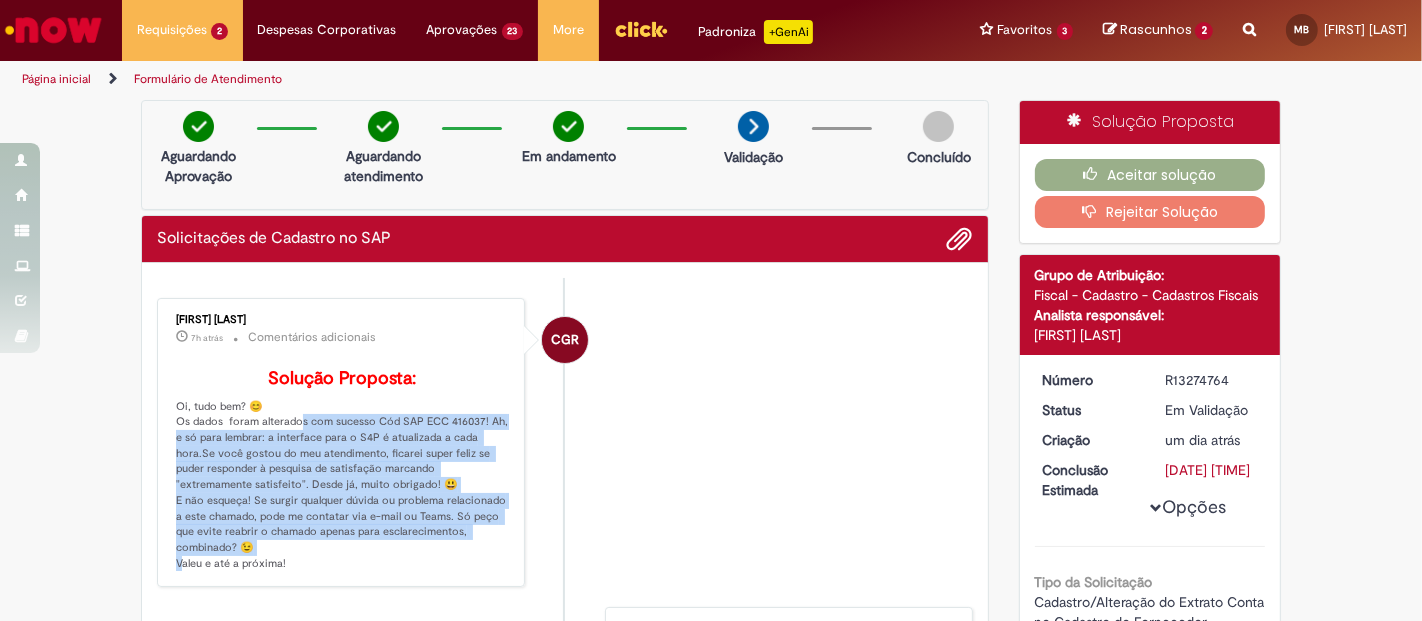 drag, startPoint x: 280, startPoint y: 334, endPoint x: 394, endPoint y: 575, distance: 266.6027 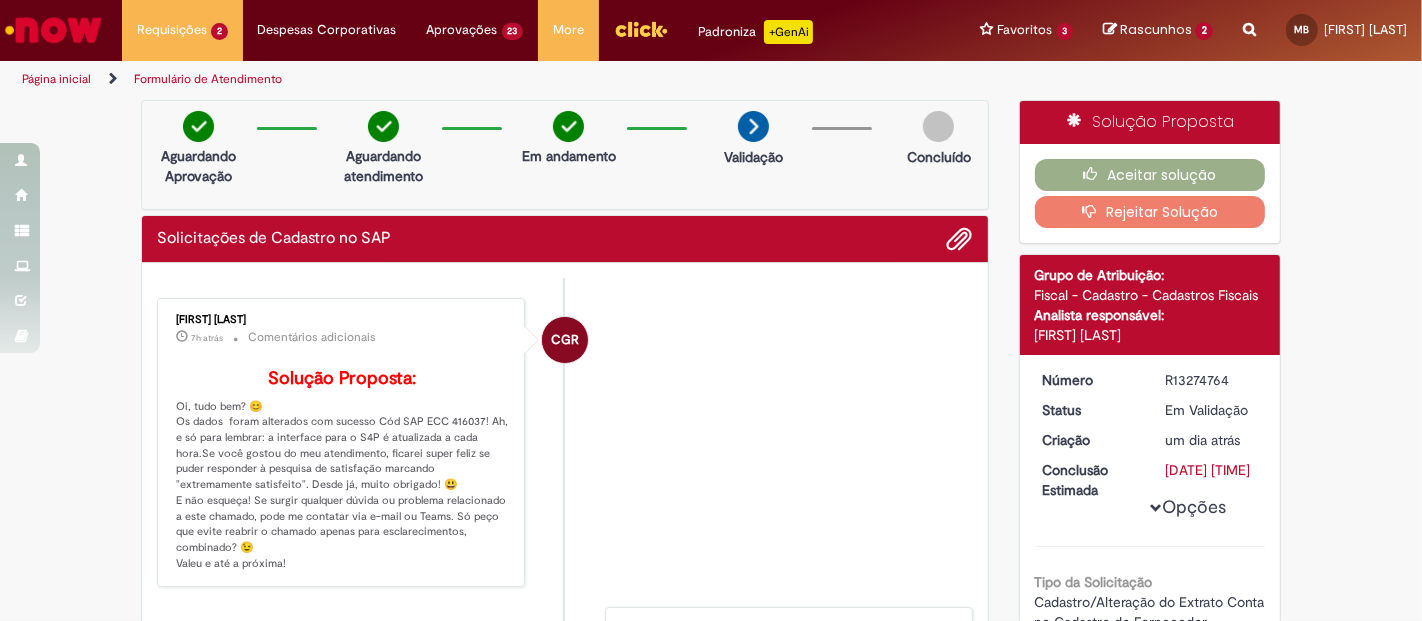 drag, startPoint x: 164, startPoint y: 318, endPoint x: 282, endPoint y: 322, distance: 118.06778 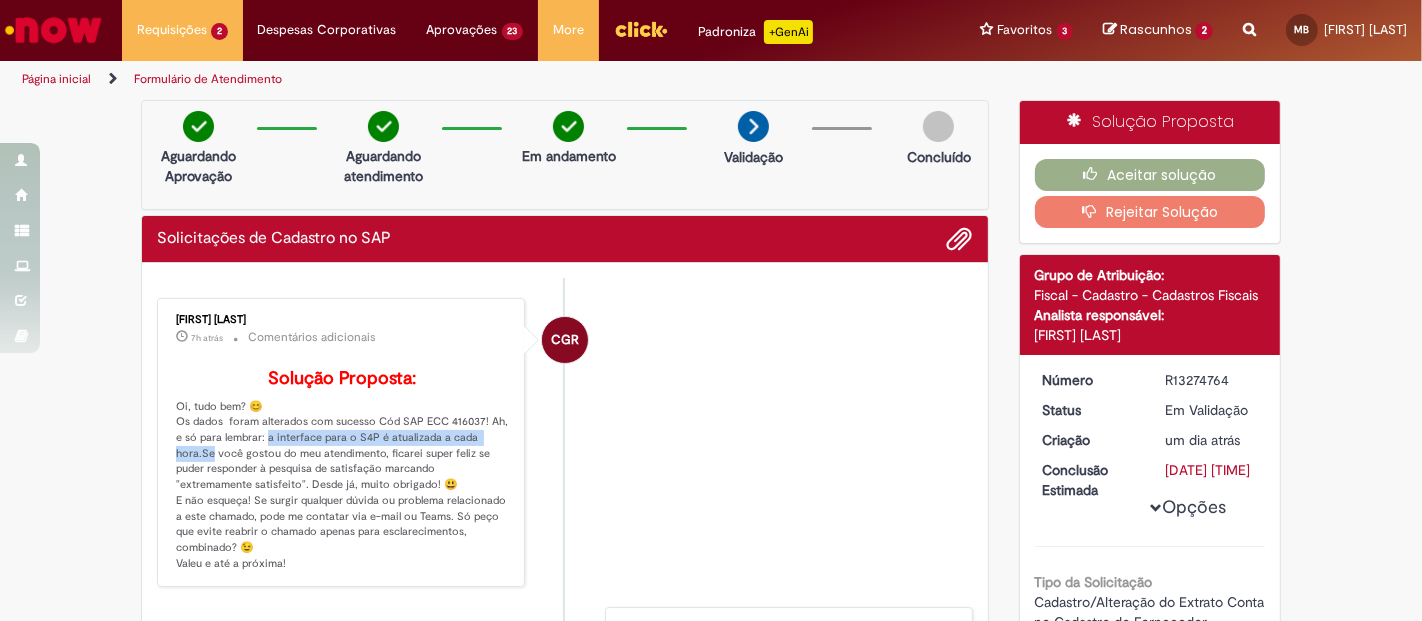 drag, startPoint x: 192, startPoint y: 482, endPoint x: 251, endPoint y: 464, distance: 61.68468 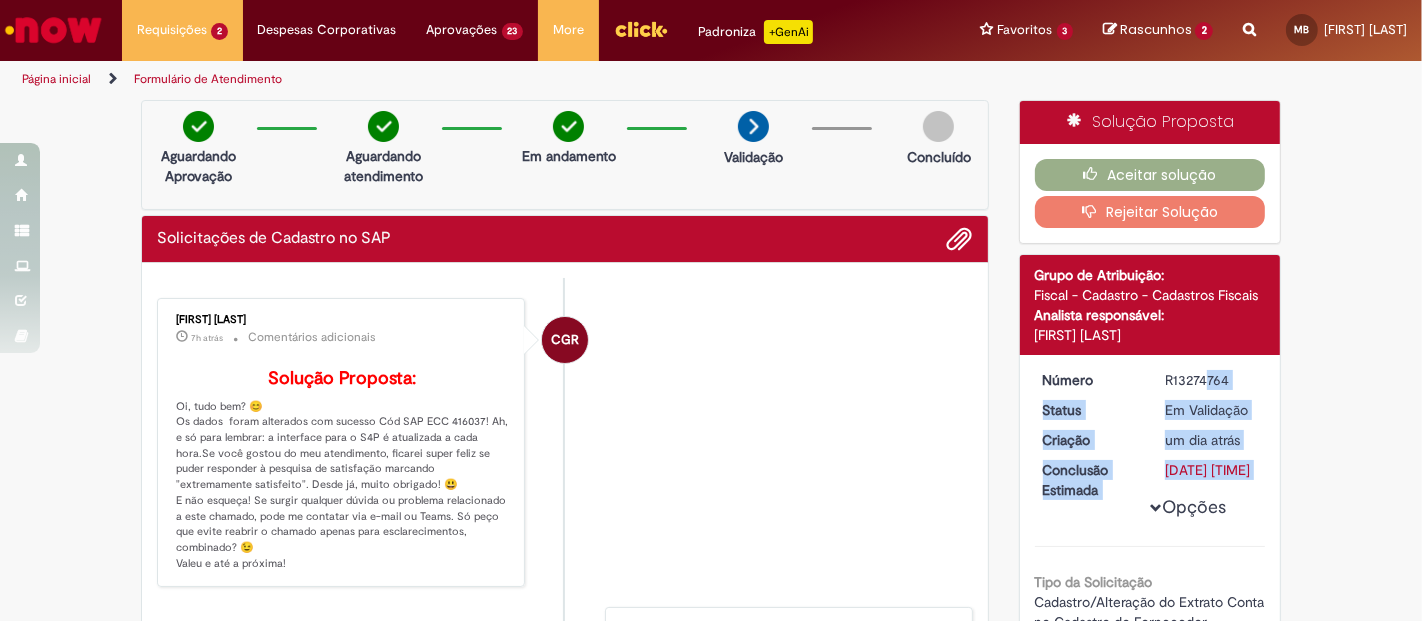 drag, startPoint x: 1223, startPoint y: 390, endPoint x: 1146, endPoint y: 378, distance: 77.92946 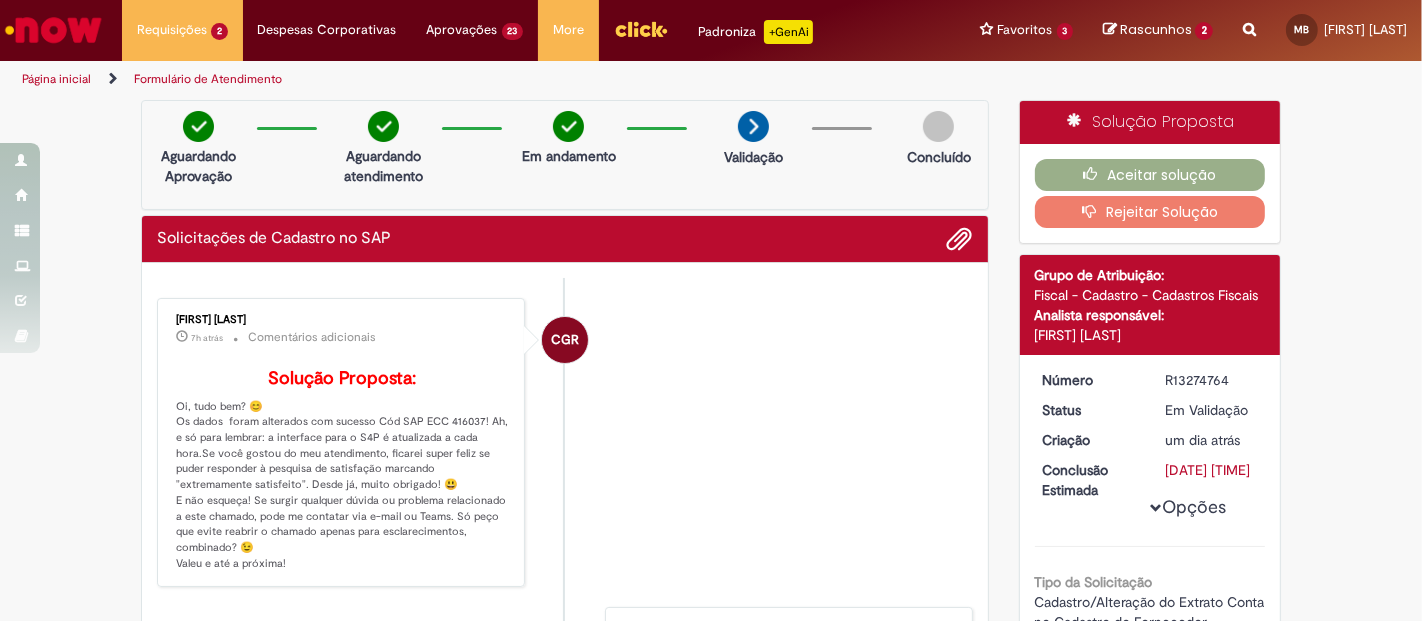 drag, startPoint x: 1198, startPoint y: 377, endPoint x: 1225, endPoint y: 370, distance: 27.89265 